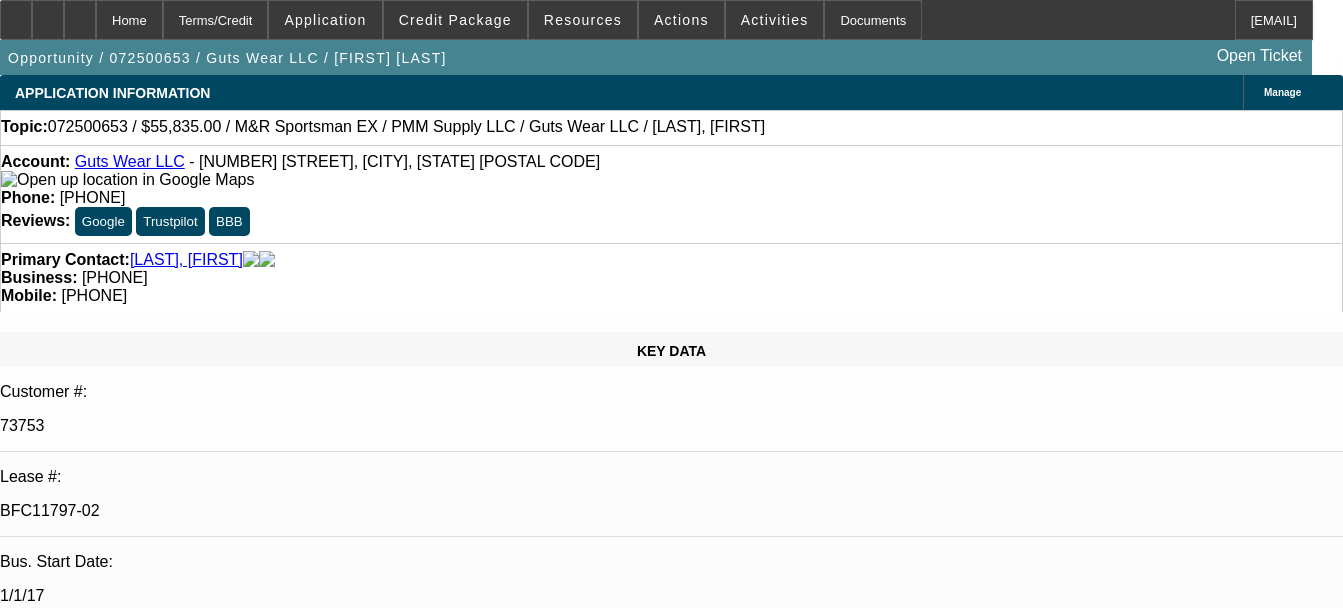 select on "0" 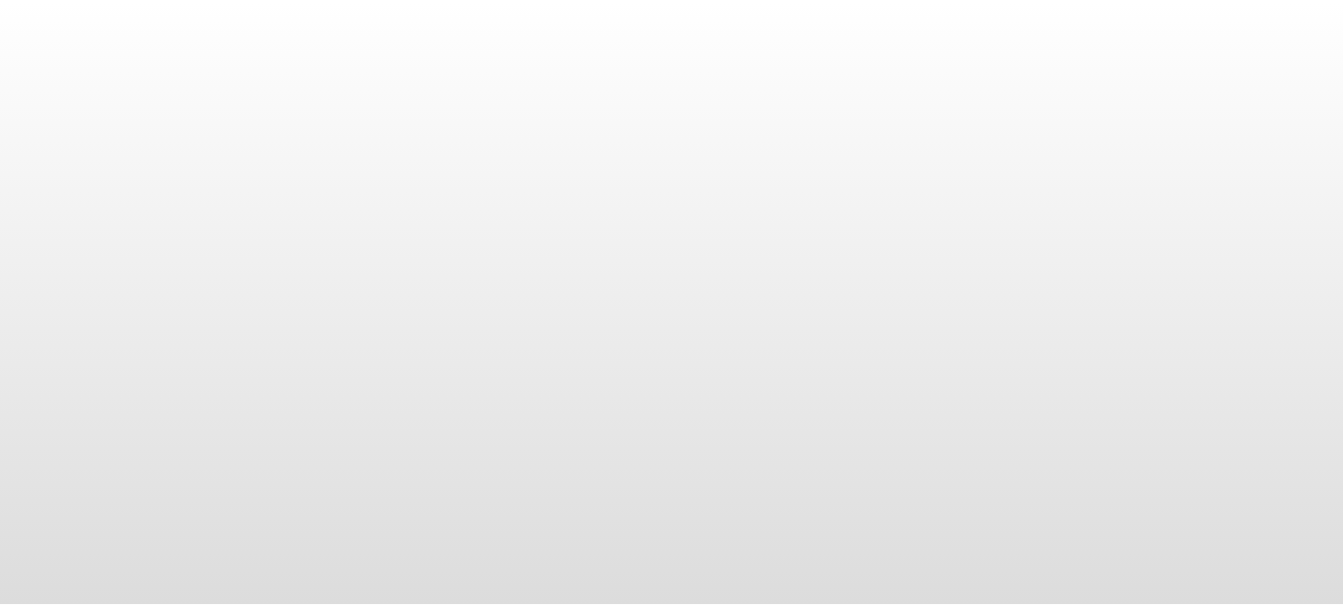 scroll, scrollTop: 0, scrollLeft: 0, axis: both 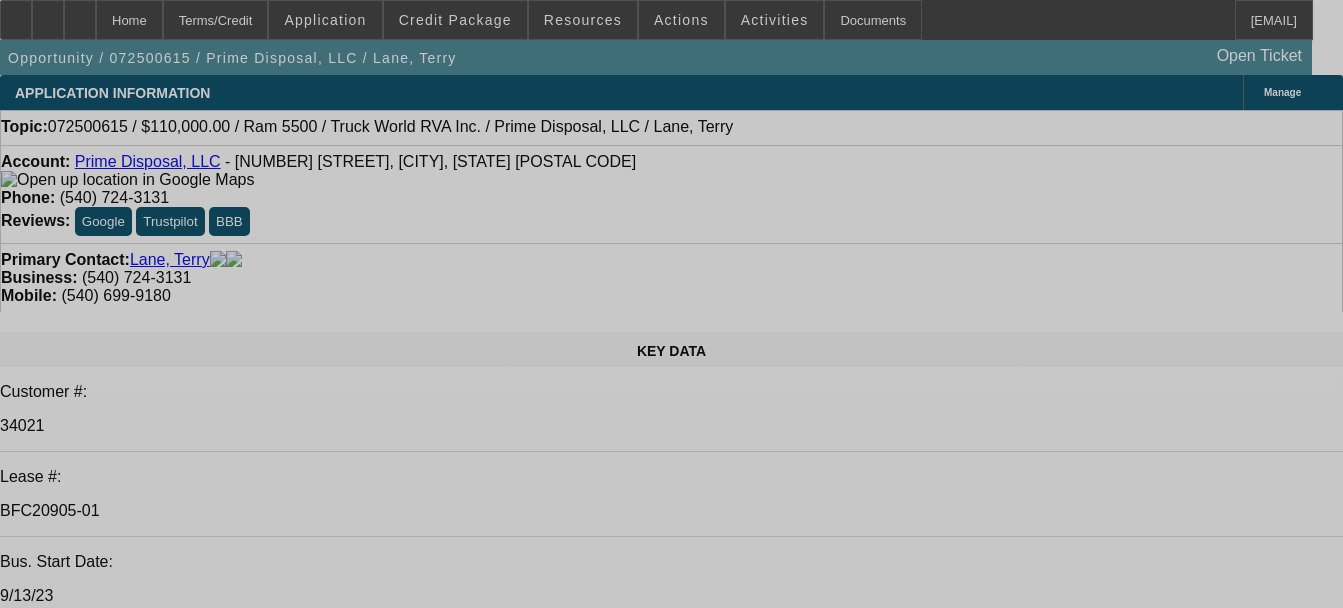 select on "0" 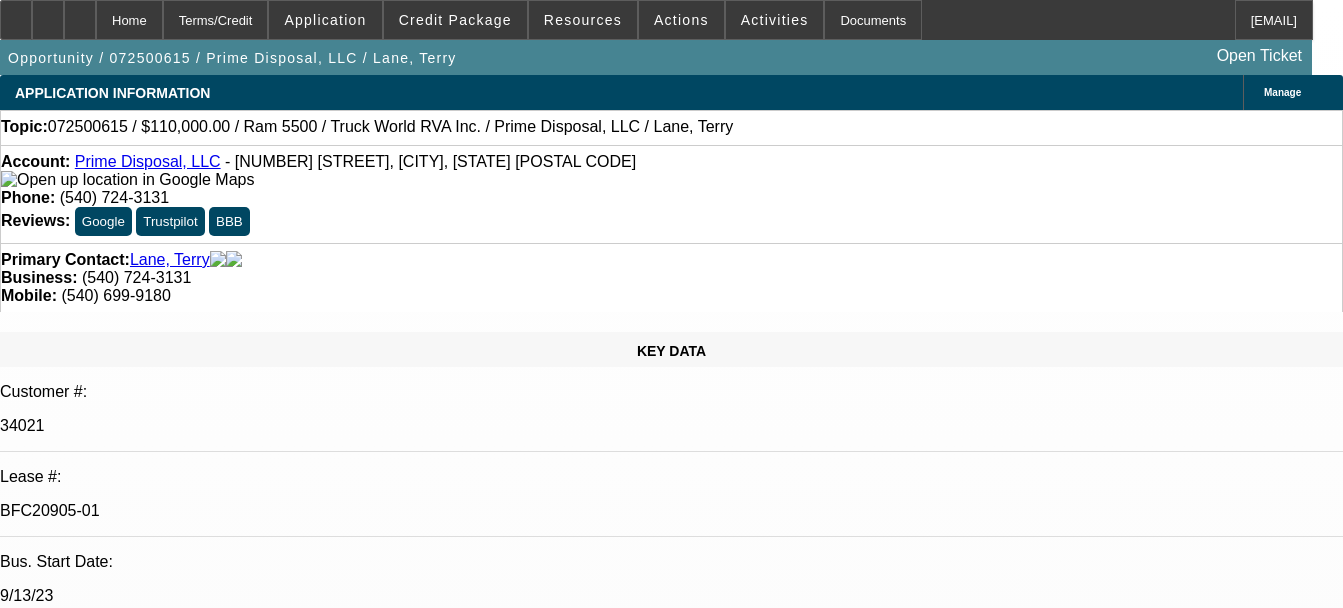 select on "2" 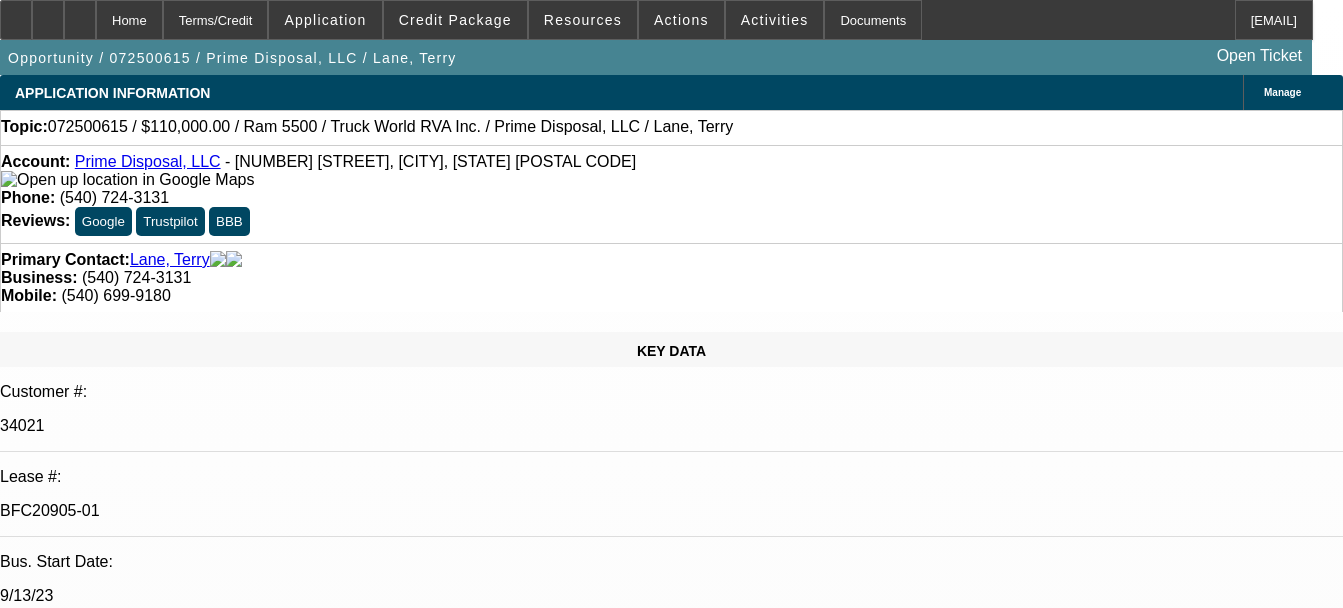 select on "1" 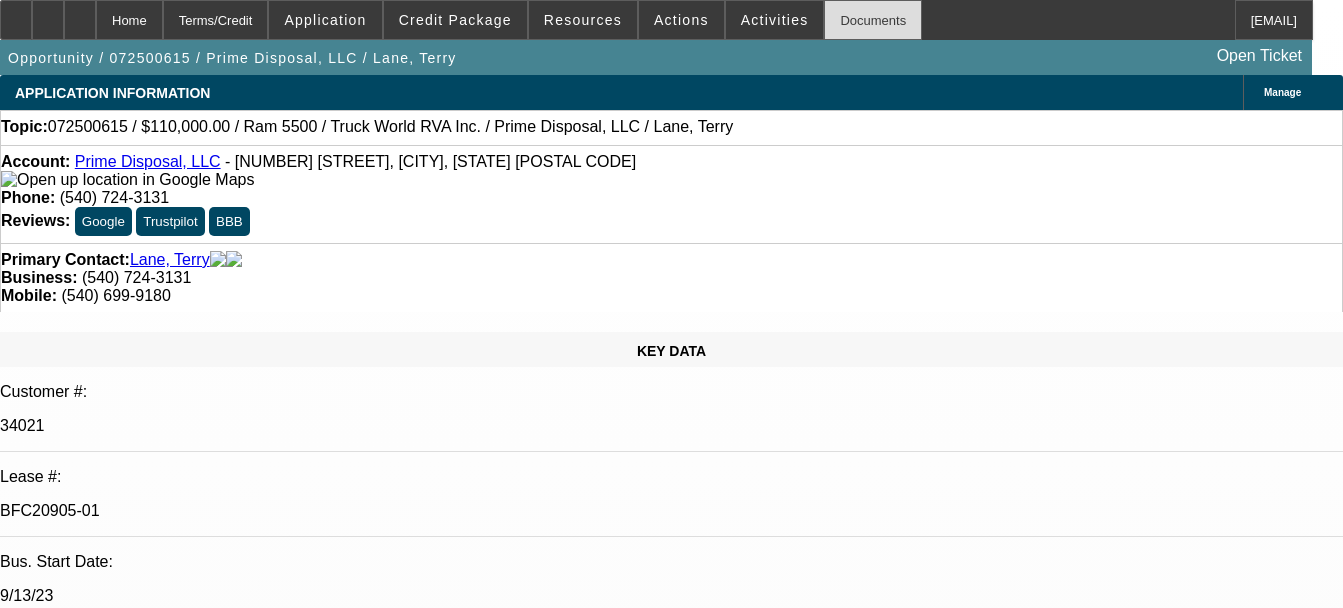 click on "Documents" at bounding box center (873, 20) 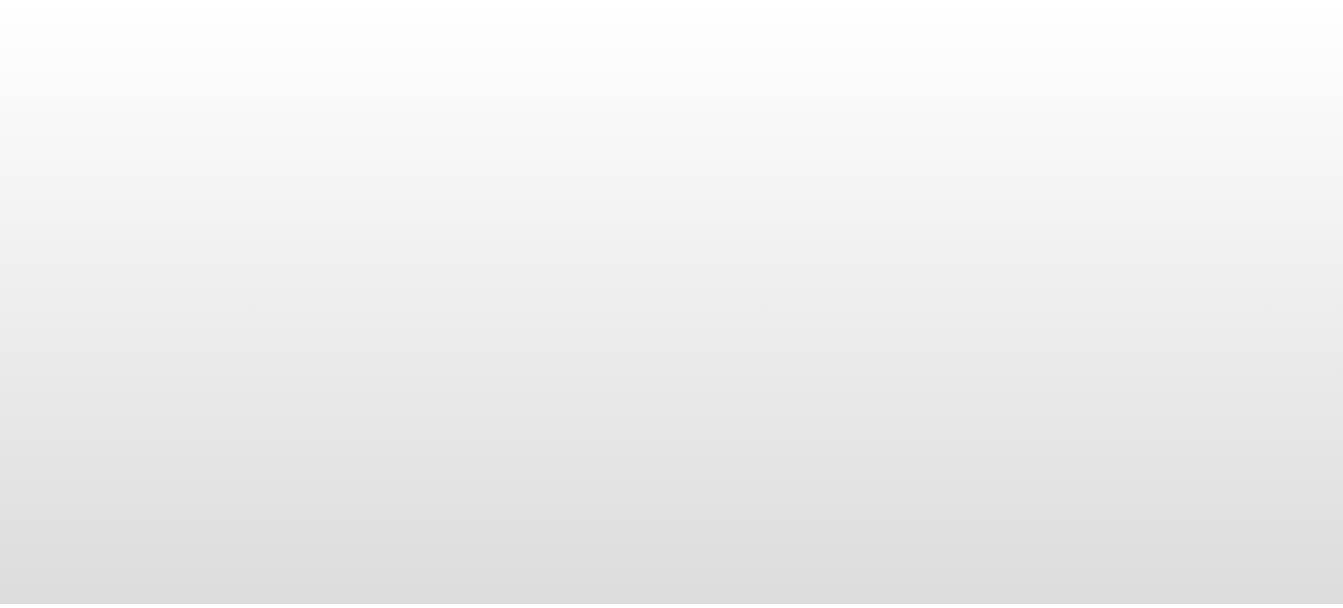scroll, scrollTop: 0, scrollLeft: 0, axis: both 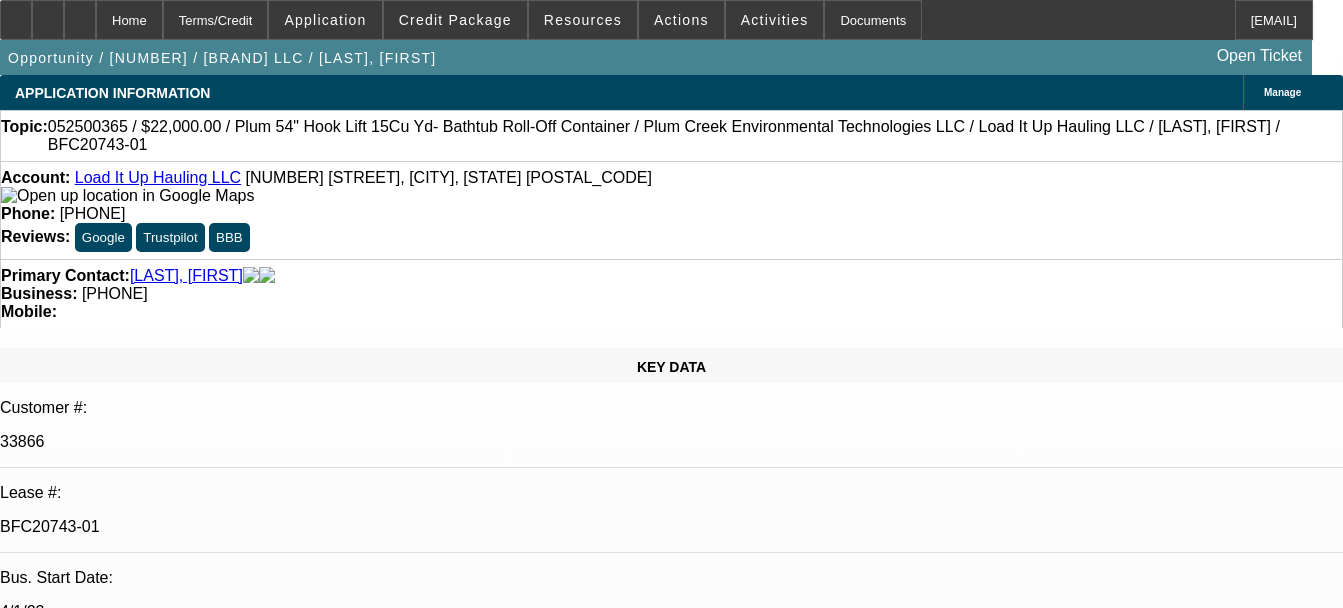 select on "0" 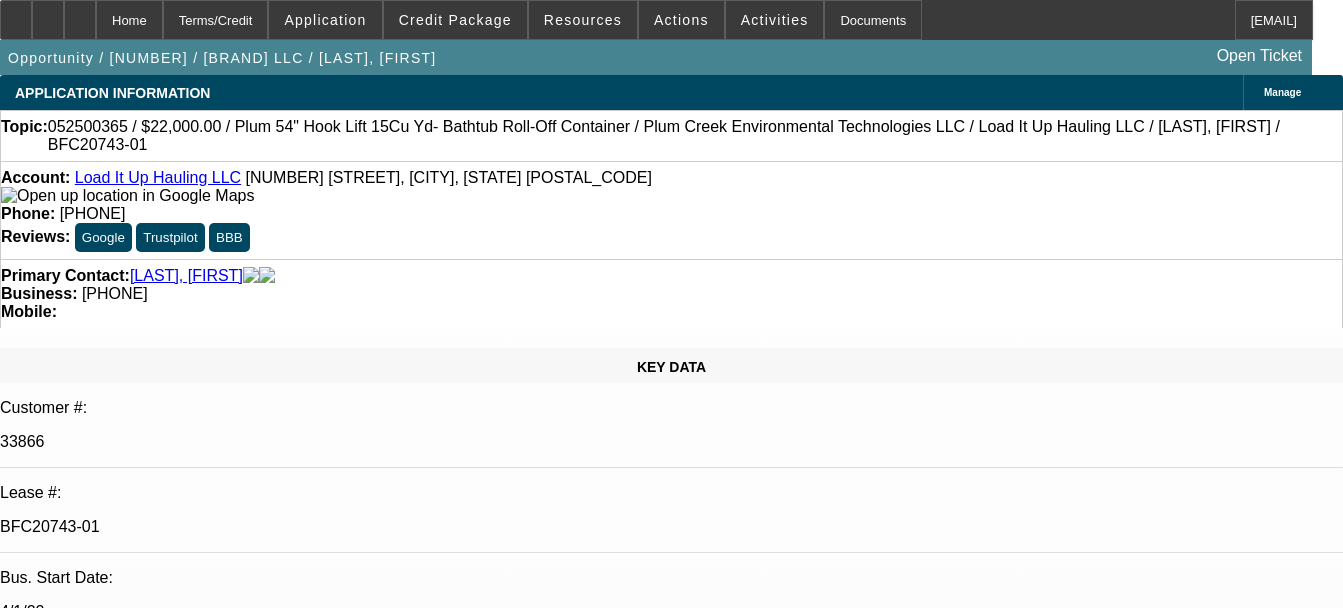 select on "1" 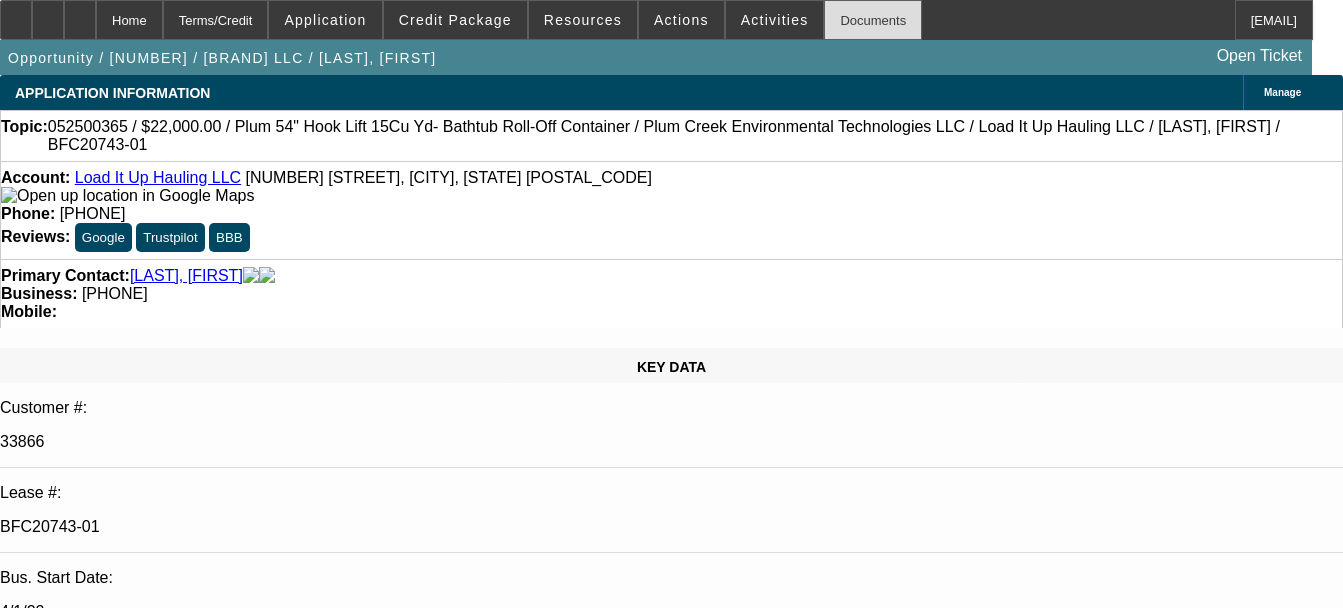 click on "Documents" at bounding box center (873, 20) 